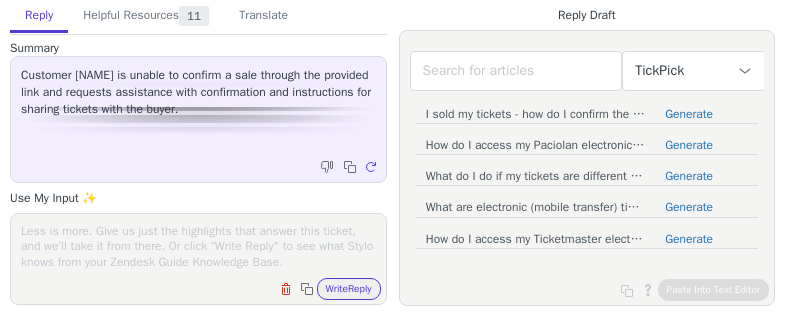 scroll, scrollTop: 0, scrollLeft: 0, axis: both 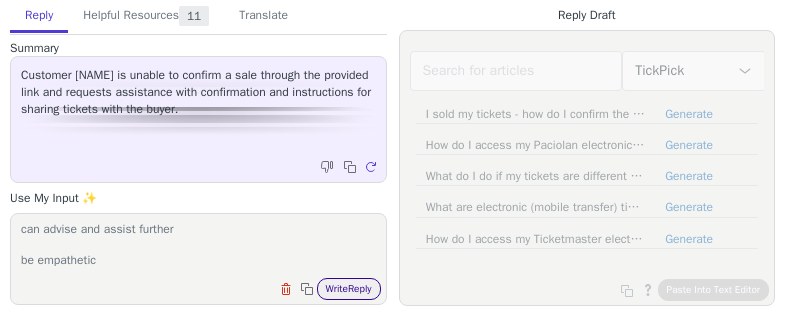 type on "Advise the seller to provide the order number for the tickets so we can advise and assist further
be empathetic" 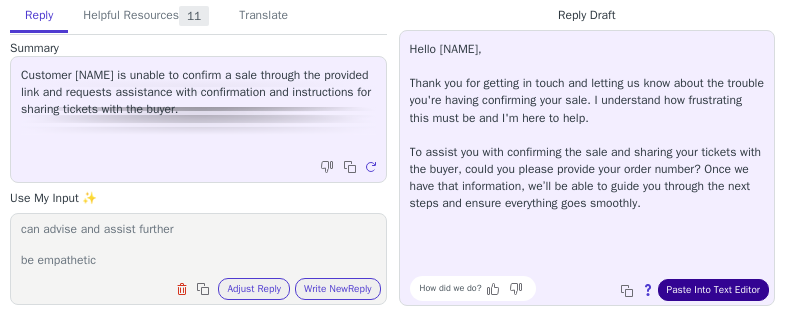click on "Paste Into Text Editor" at bounding box center [713, 290] 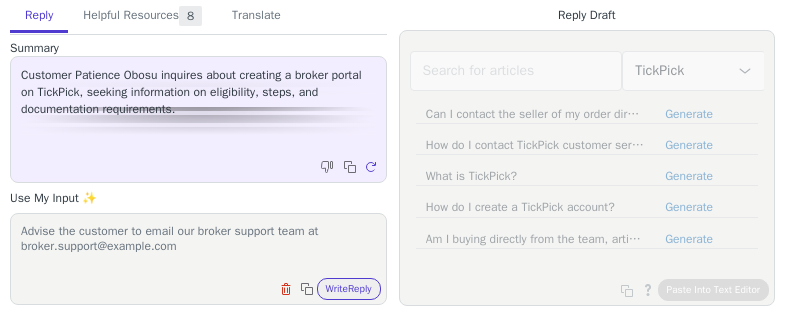 scroll, scrollTop: 0, scrollLeft: 0, axis: both 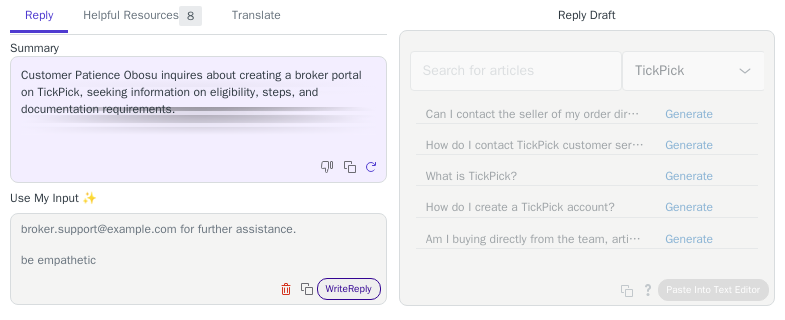 type on "Advise the customer to email our broker support team at broker.support@example.com for further assistance.
be empathetic" 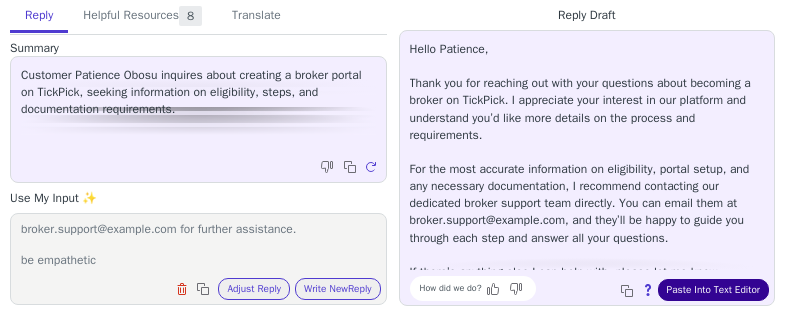 click on "Paste Into Text Editor" at bounding box center [713, 290] 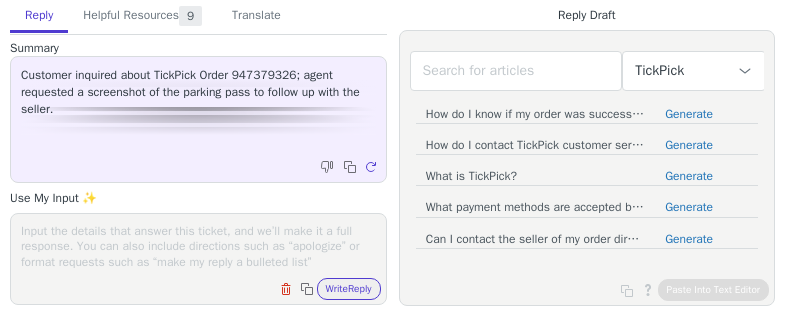 scroll, scrollTop: 0, scrollLeft: 0, axis: both 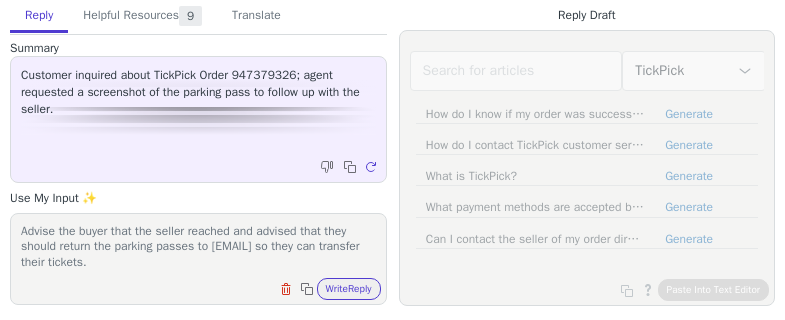 paste on "Advise the buyer that the seller reached and advised that they should return the parking passes to [EMAIL] so they can transfer their tickets.
be empathet" 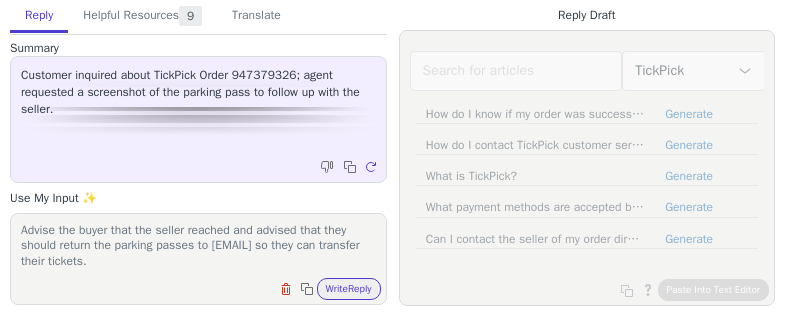 scroll, scrollTop: 32, scrollLeft: 0, axis: vertical 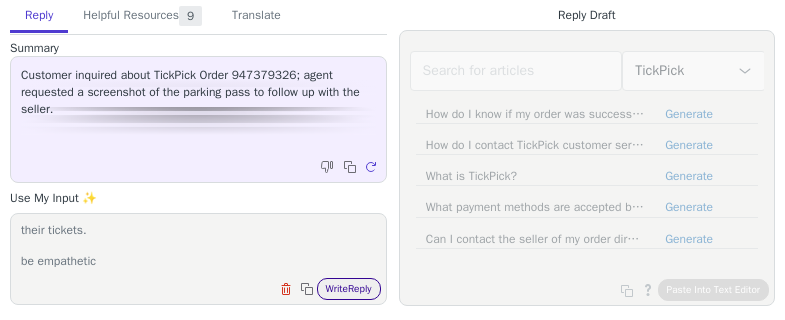 type on "Advise the buyer that the seller reached and advised that they should return the parking passes to [EMAIL] so they can transfer their tickets.
be empathetic" 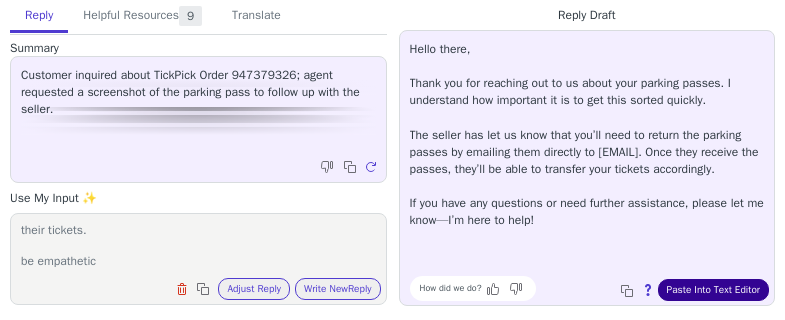 click on "Paste Into Text Editor" at bounding box center (713, 290) 